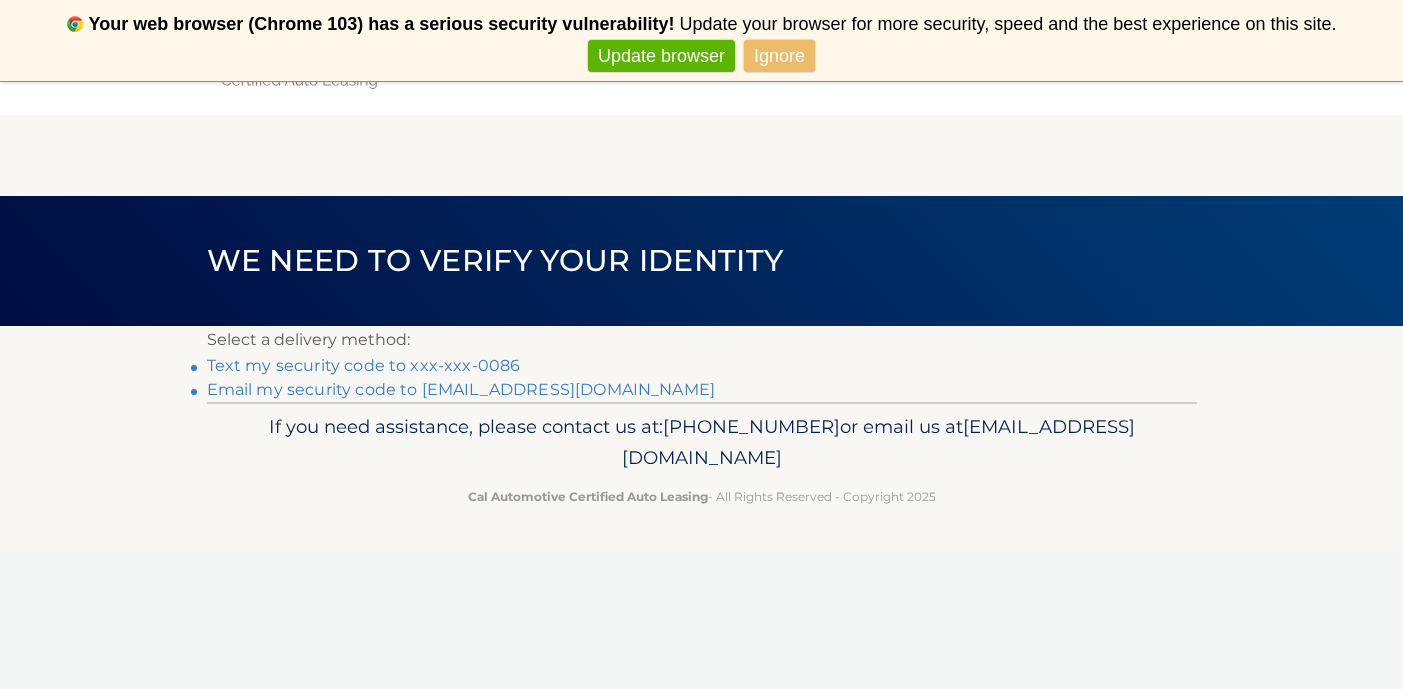 scroll, scrollTop: 0, scrollLeft: 0, axis: both 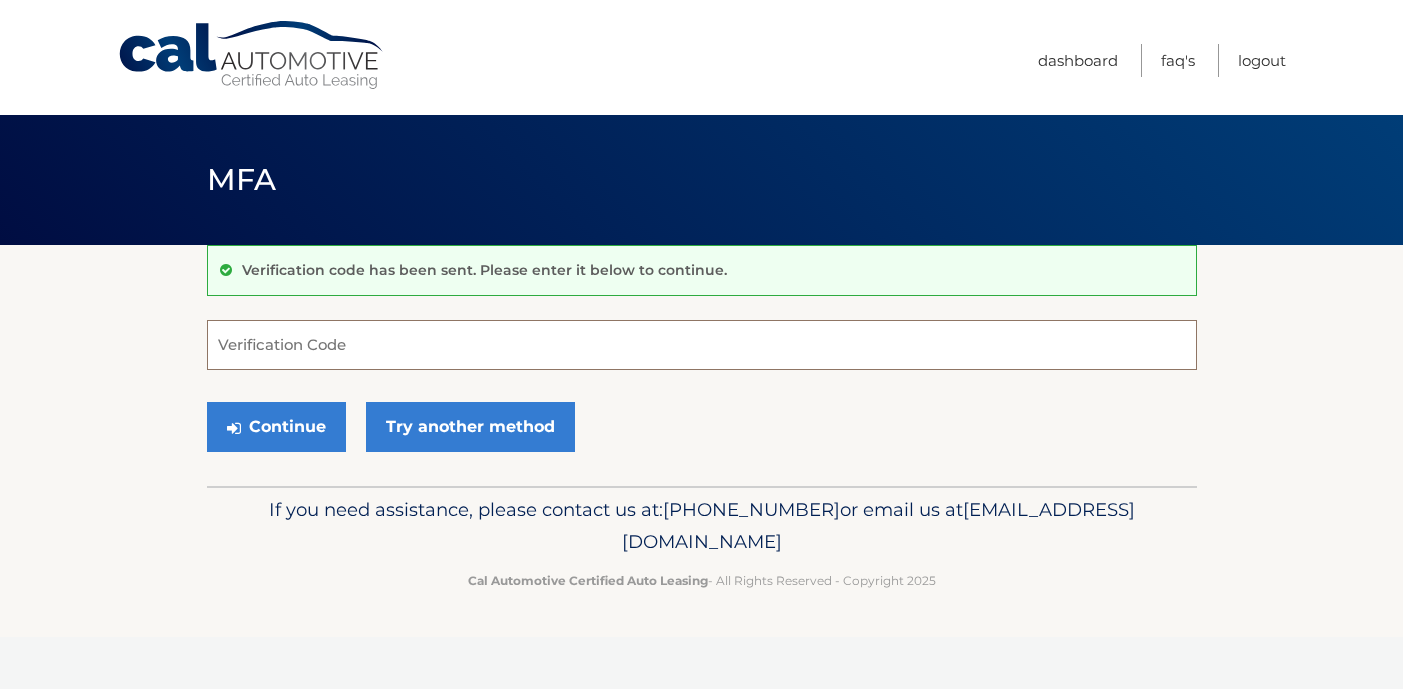 click on "Verification Code" at bounding box center (702, 345) 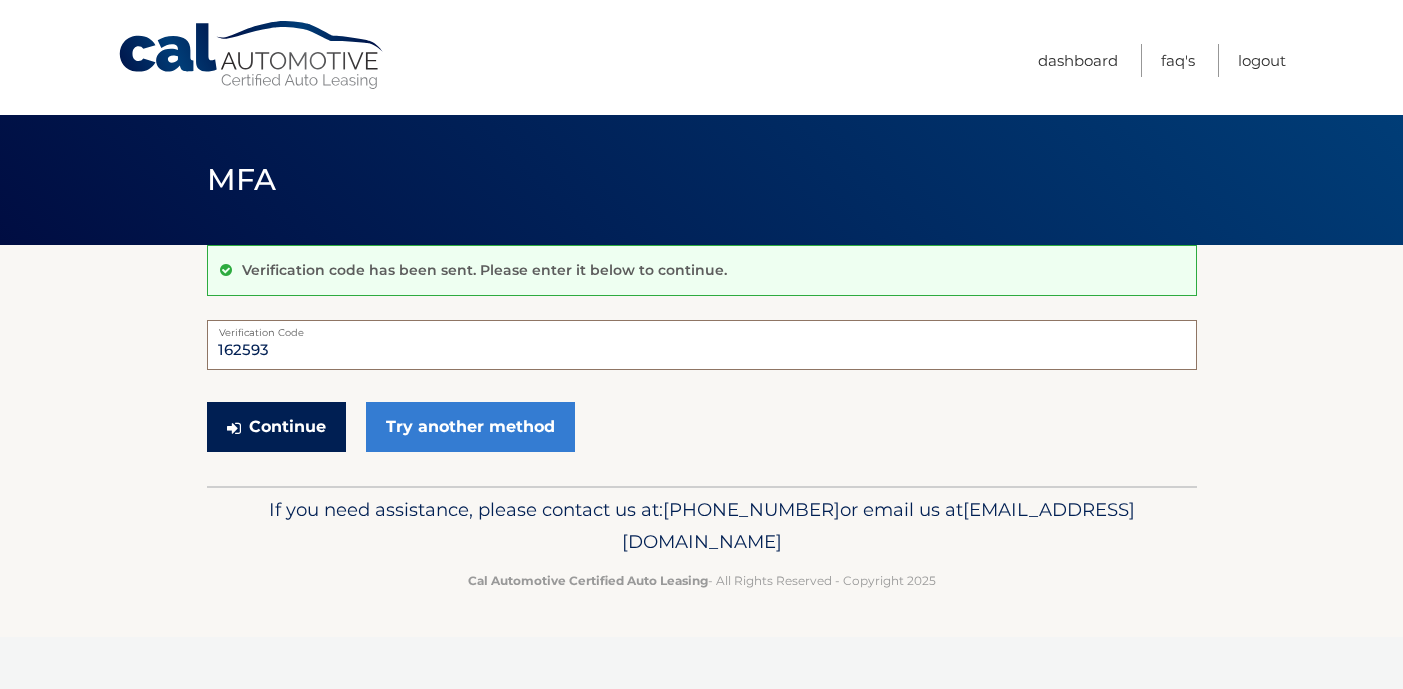 type on "162593" 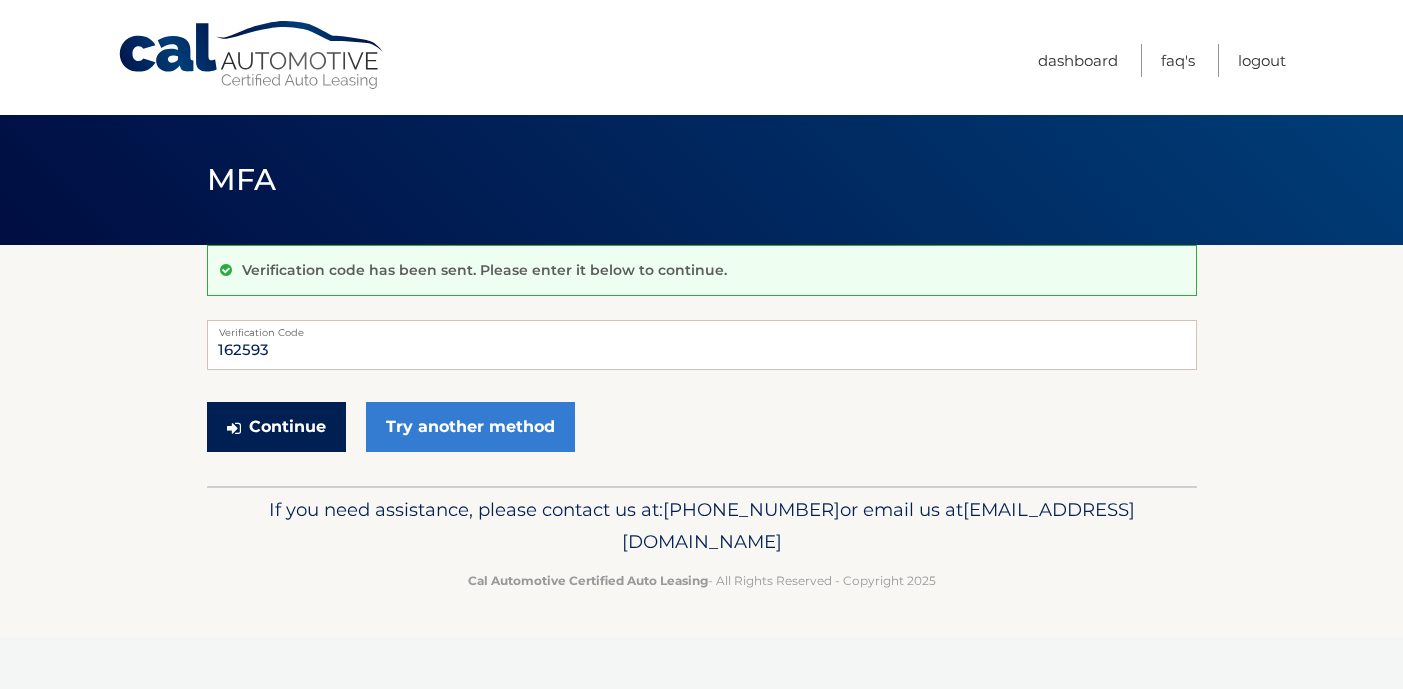 click on "Continue" at bounding box center (276, 427) 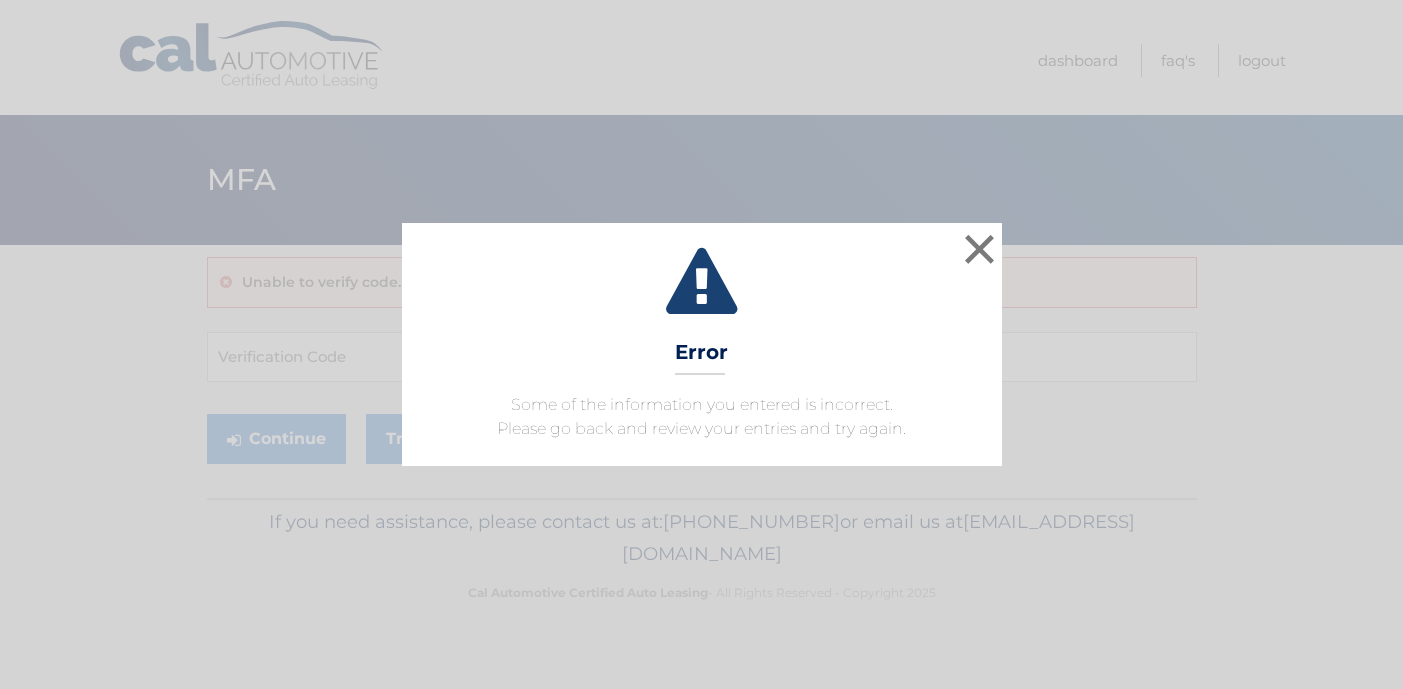 scroll, scrollTop: 0, scrollLeft: 0, axis: both 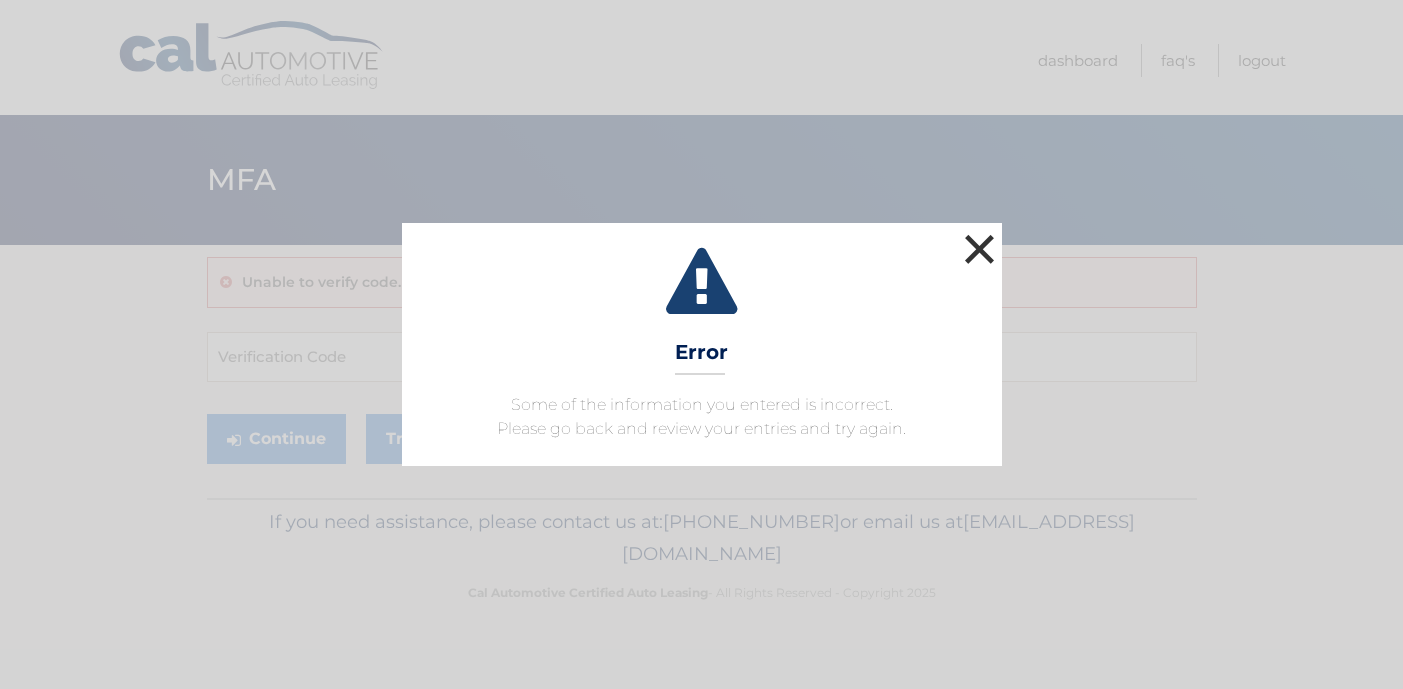 click on "×" at bounding box center (980, 249) 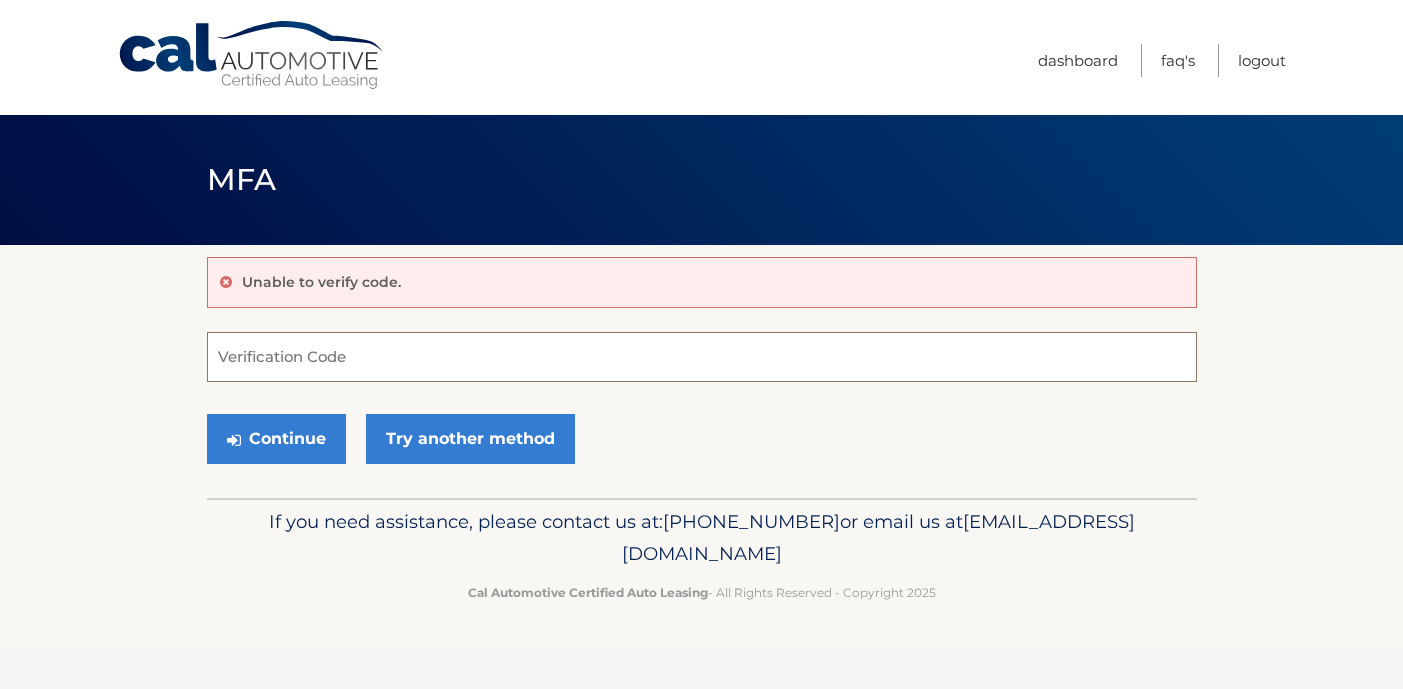 click on "Verification Code" at bounding box center (702, 357) 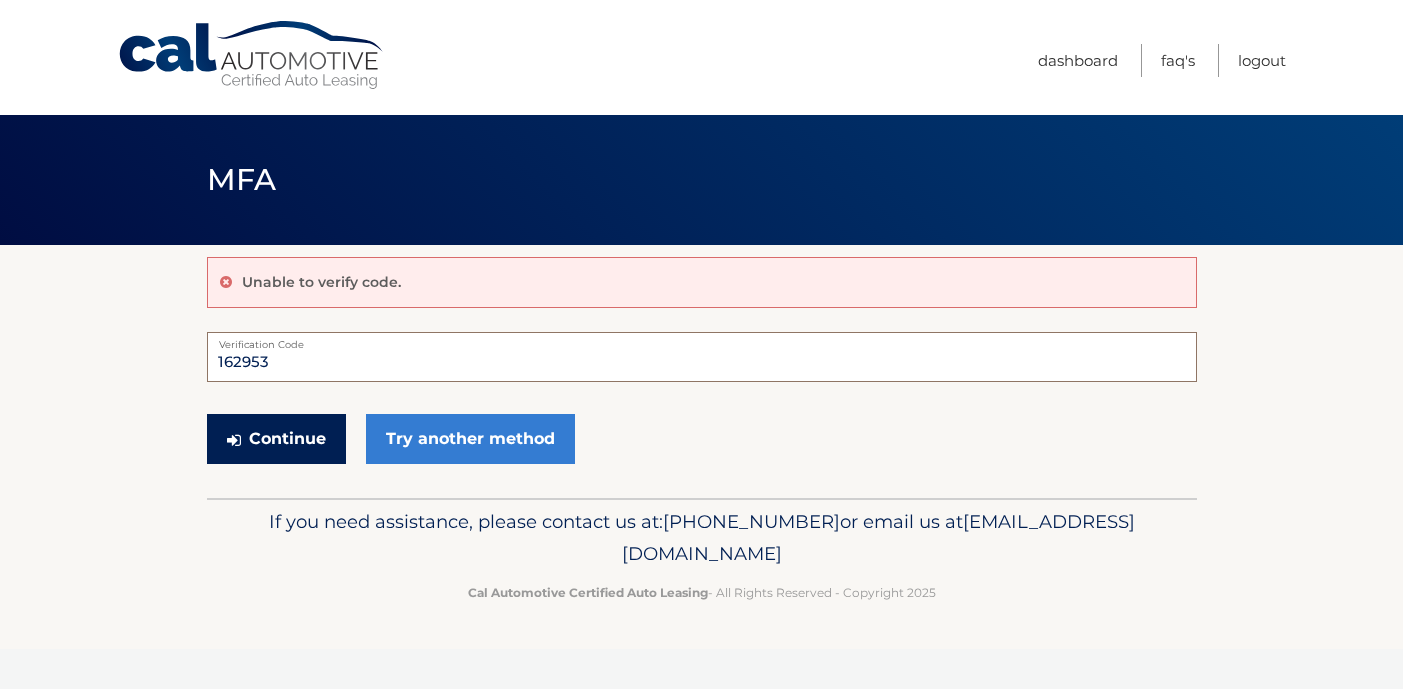 type on "162953" 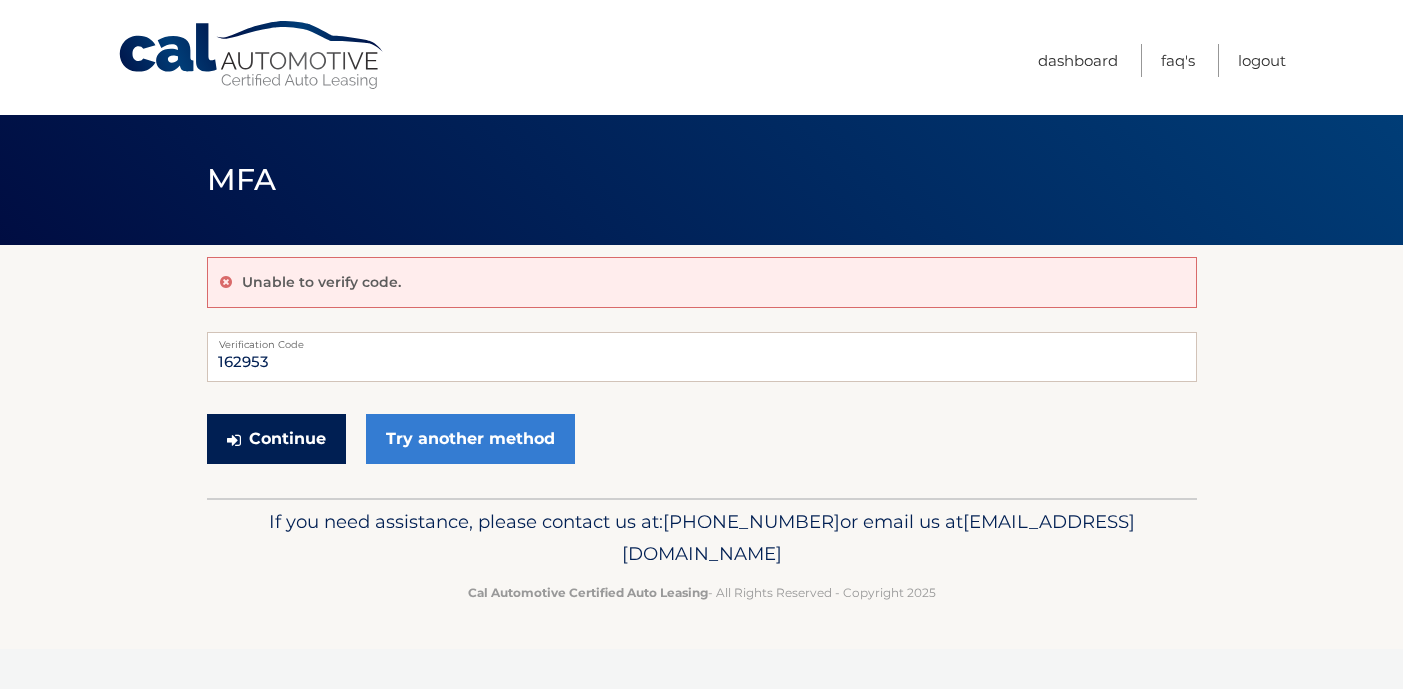 click on "Continue" at bounding box center (276, 439) 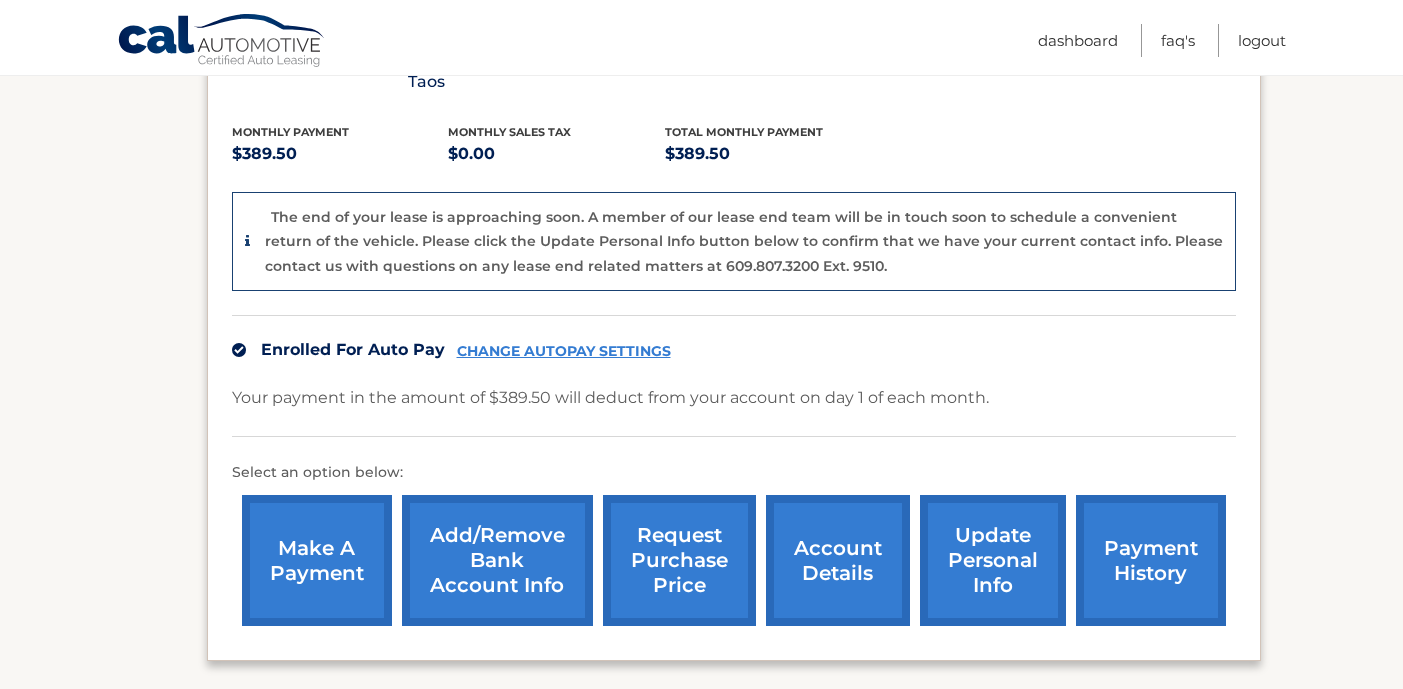scroll, scrollTop: 570, scrollLeft: 0, axis: vertical 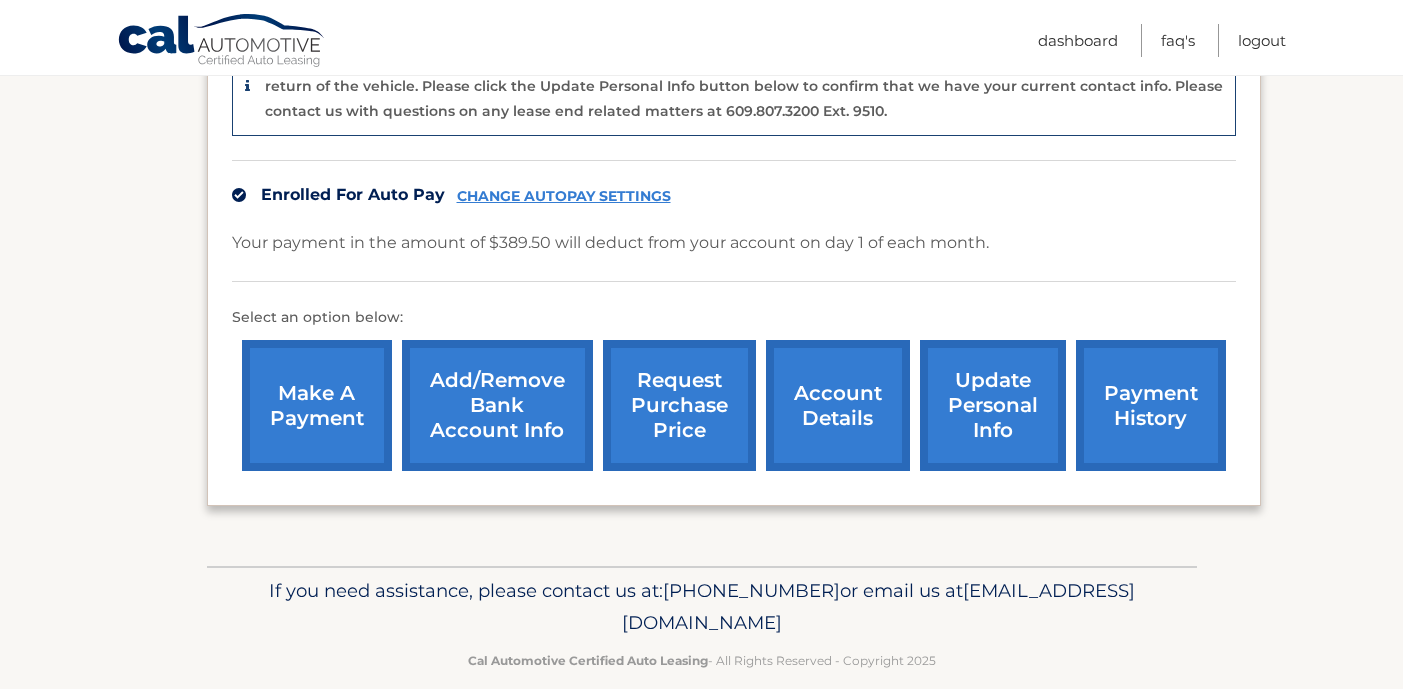 click on "Add/Remove bank account info" at bounding box center (497, 405) 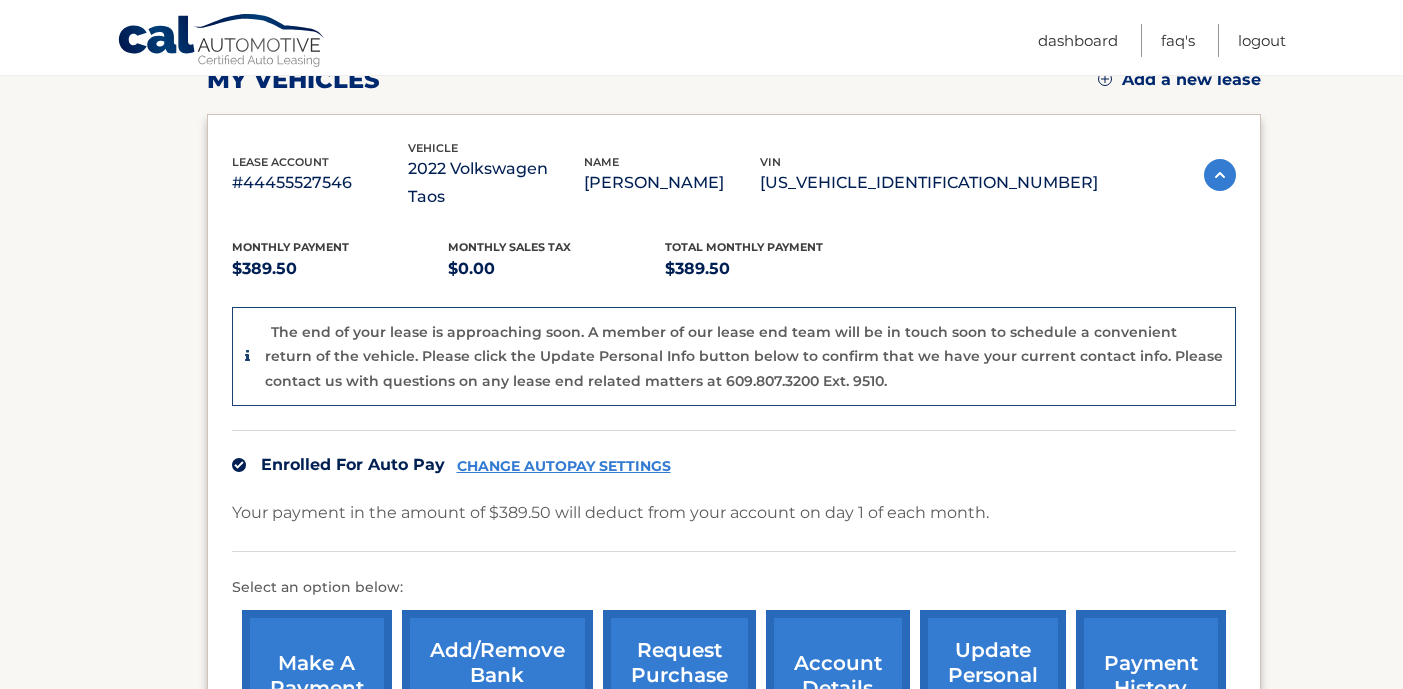 scroll, scrollTop: 289, scrollLeft: 0, axis: vertical 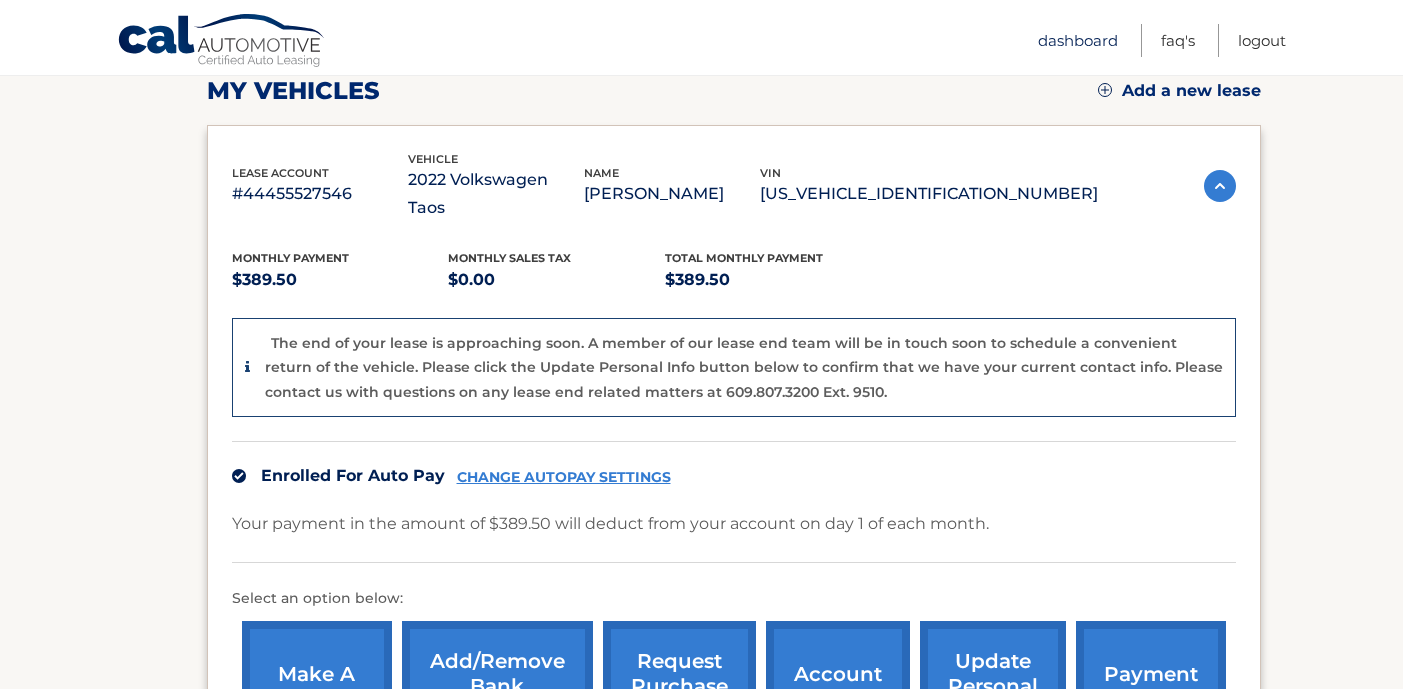 click on "Dashboard" at bounding box center [1078, 40] 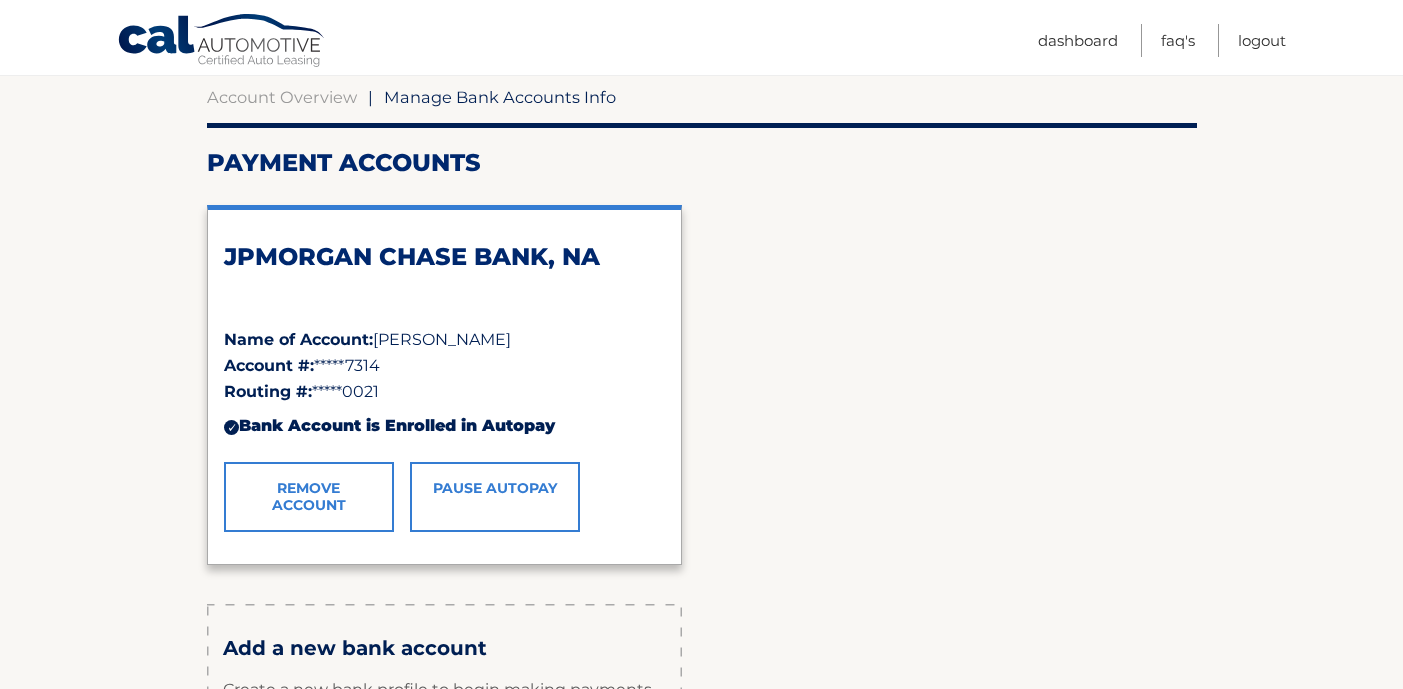 scroll, scrollTop: 205, scrollLeft: 0, axis: vertical 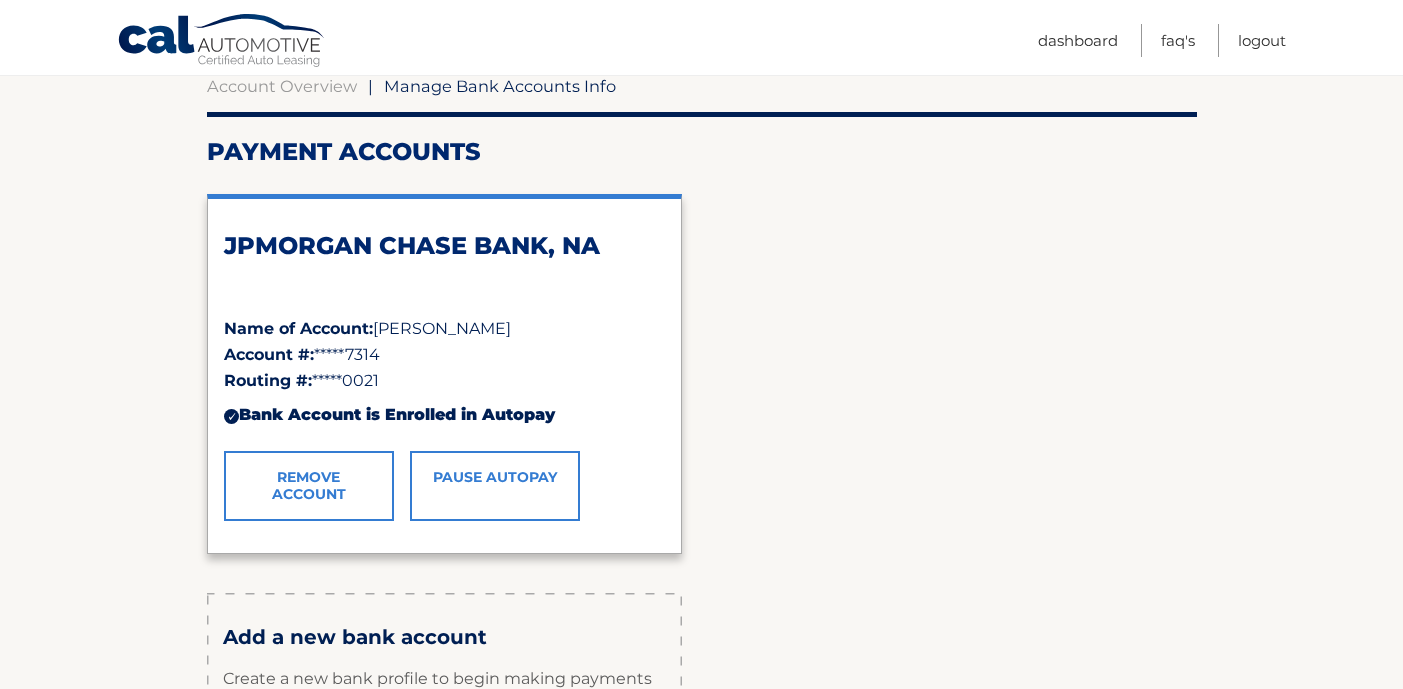 click on "Remove Account" at bounding box center (309, 486) 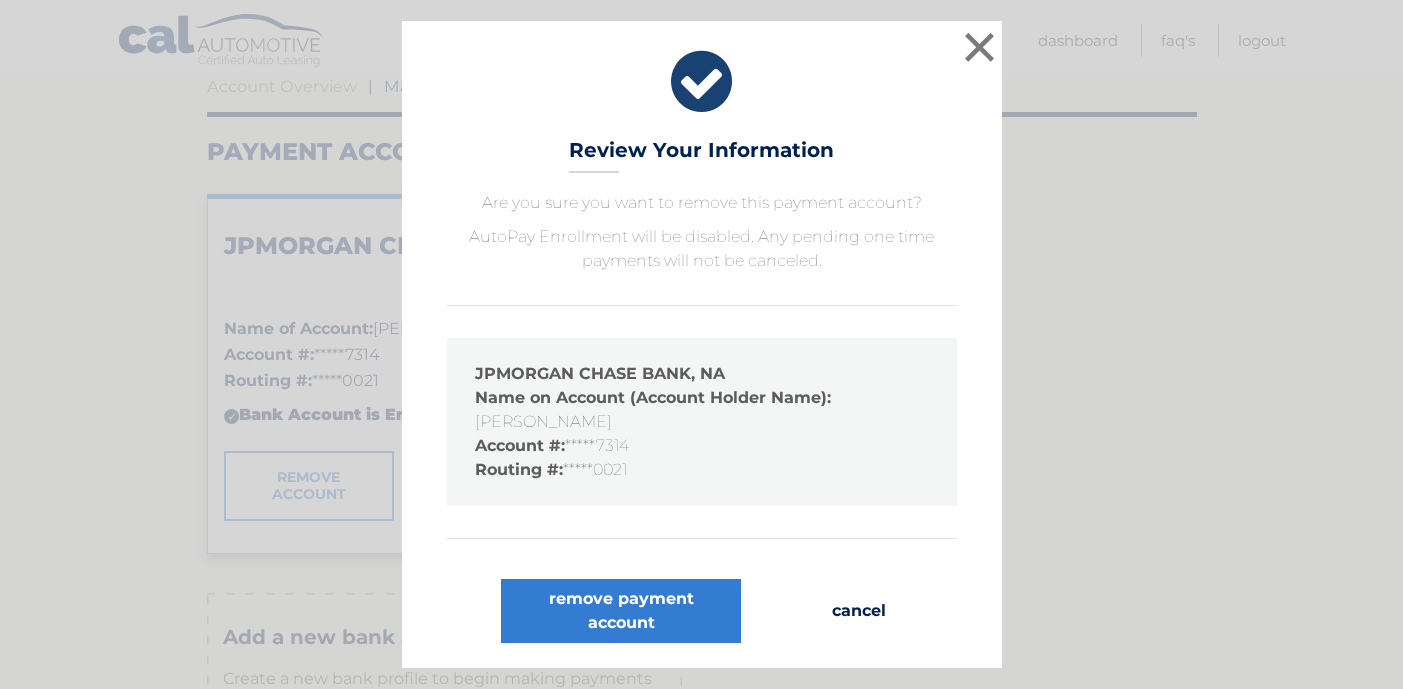 click on "cancel" at bounding box center (859, 611) 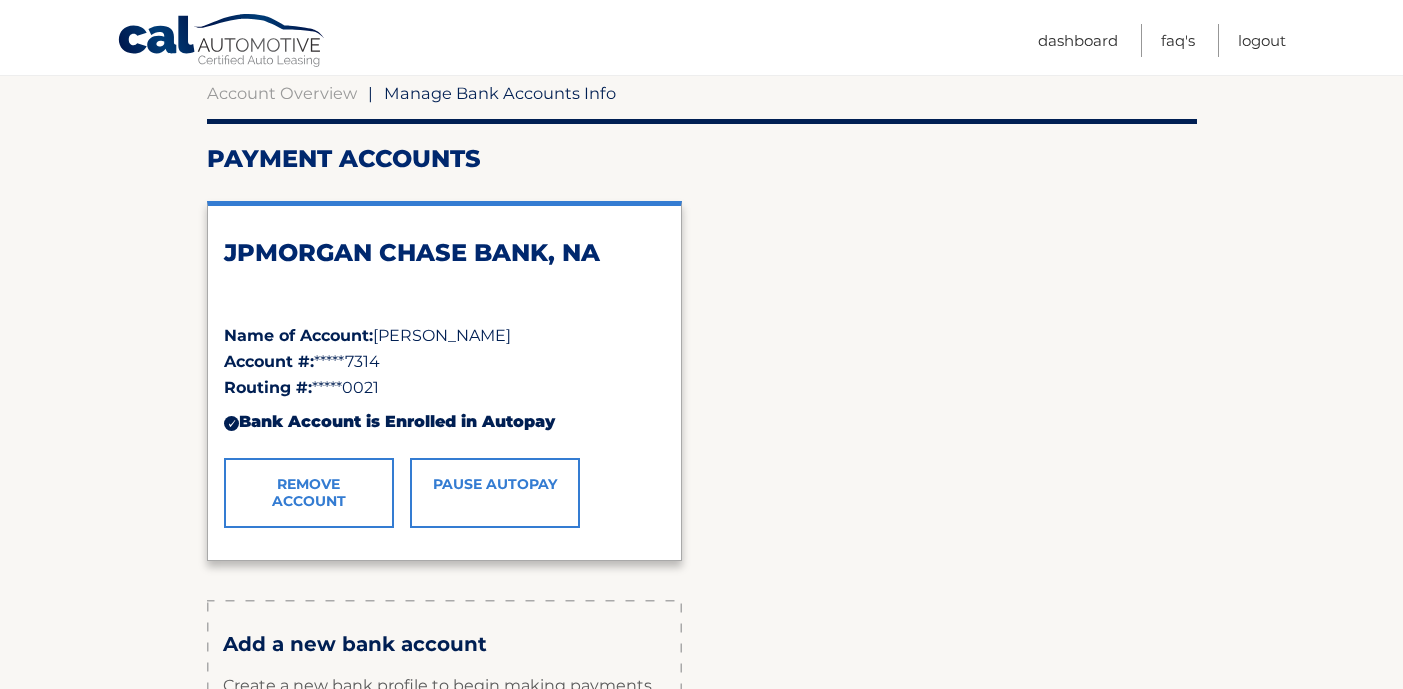 scroll, scrollTop: 0, scrollLeft: 0, axis: both 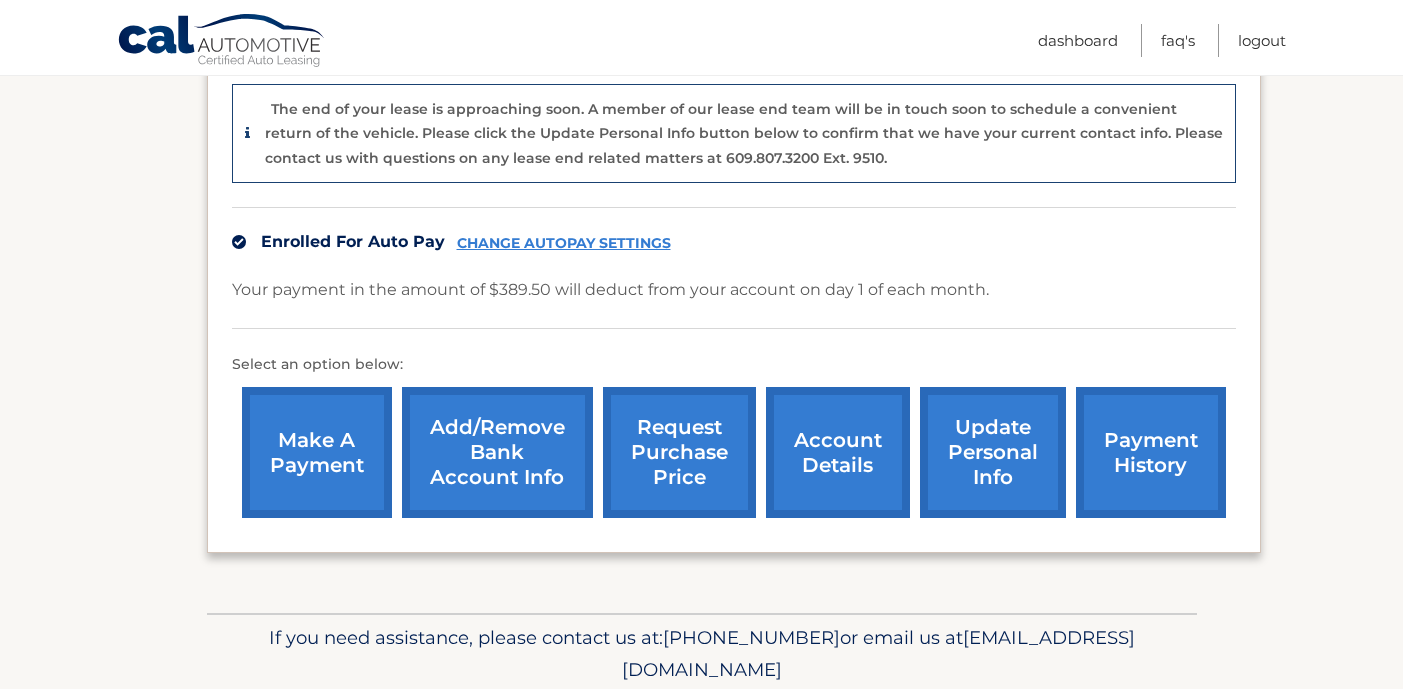 click on "account details" at bounding box center [838, 452] 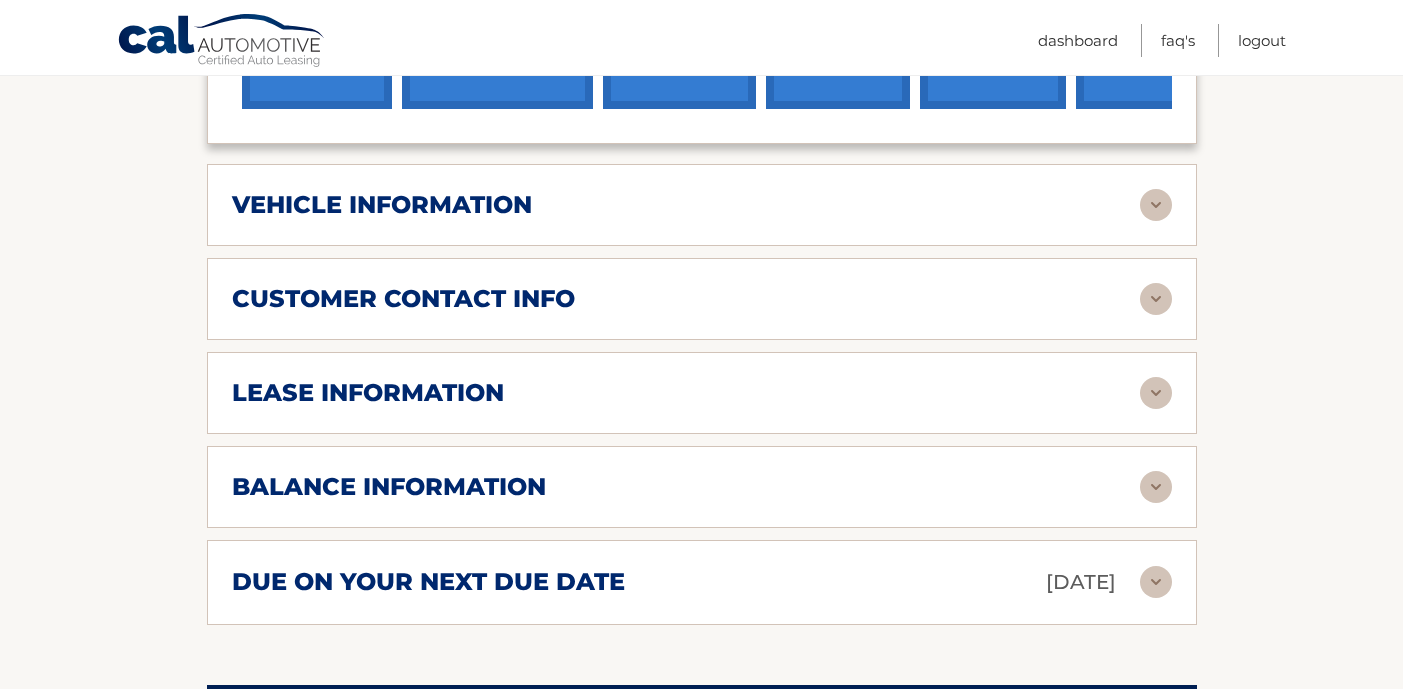 scroll, scrollTop: 841, scrollLeft: 0, axis: vertical 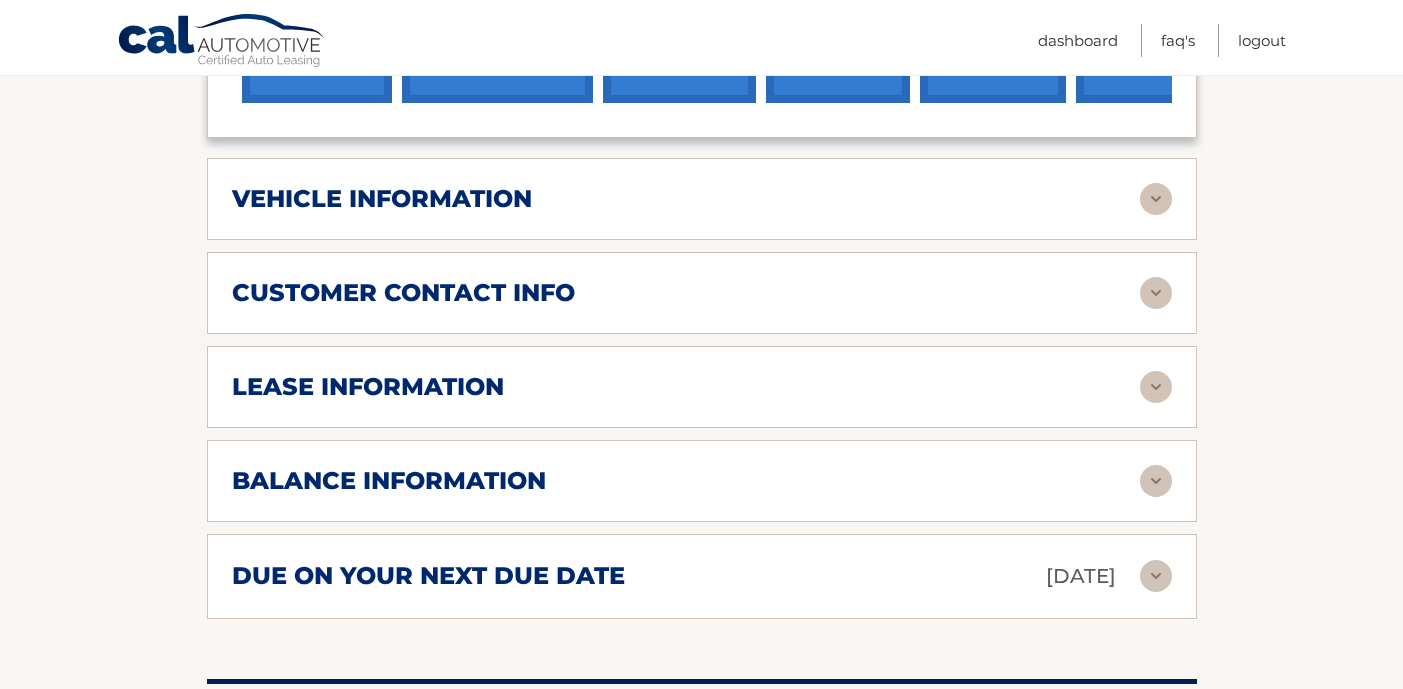click on "vehicle information" at bounding box center [686, 199] 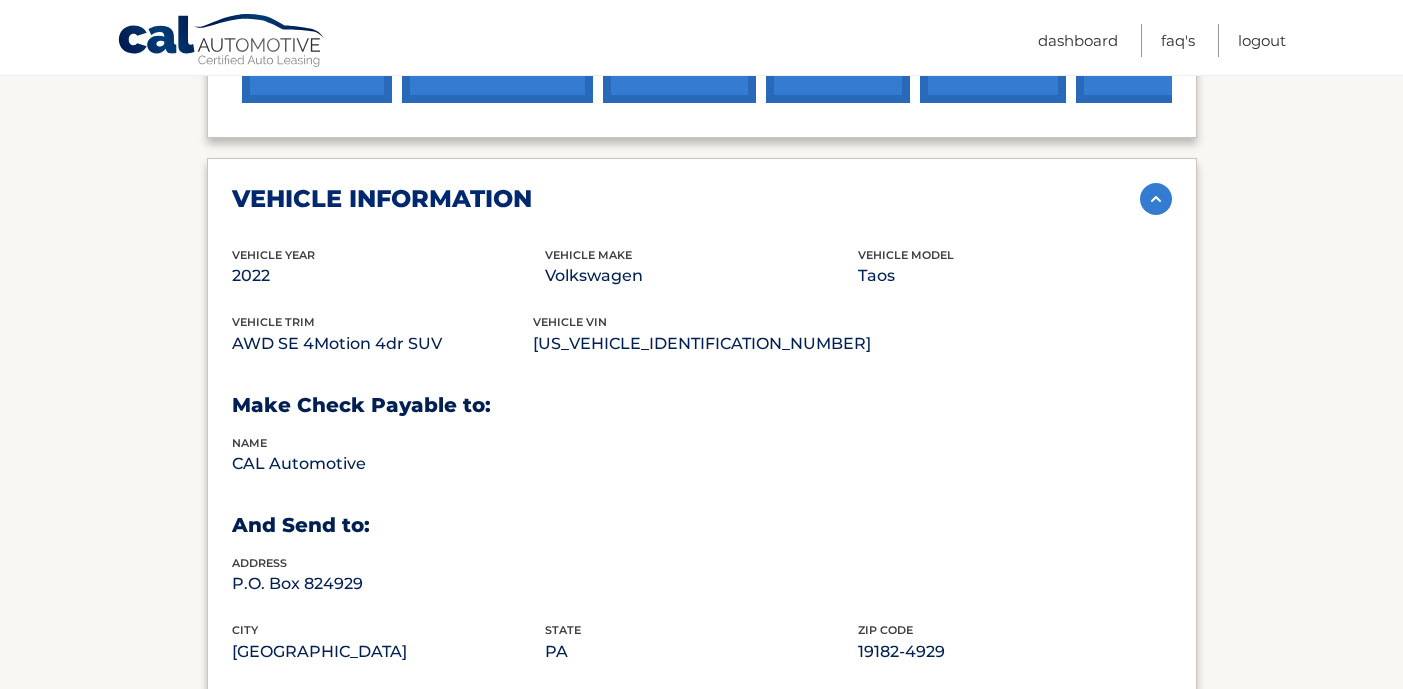 click on "vehicle information" at bounding box center (686, 199) 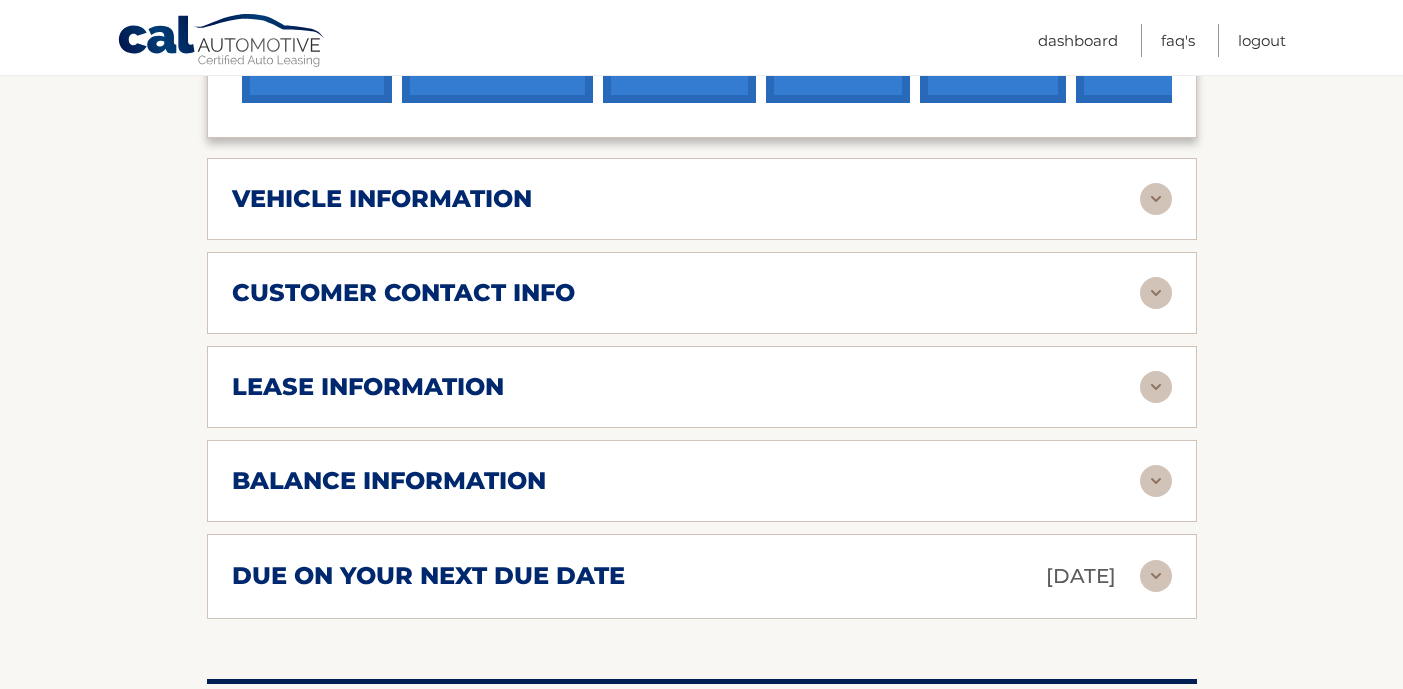 click at bounding box center [1156, 293] 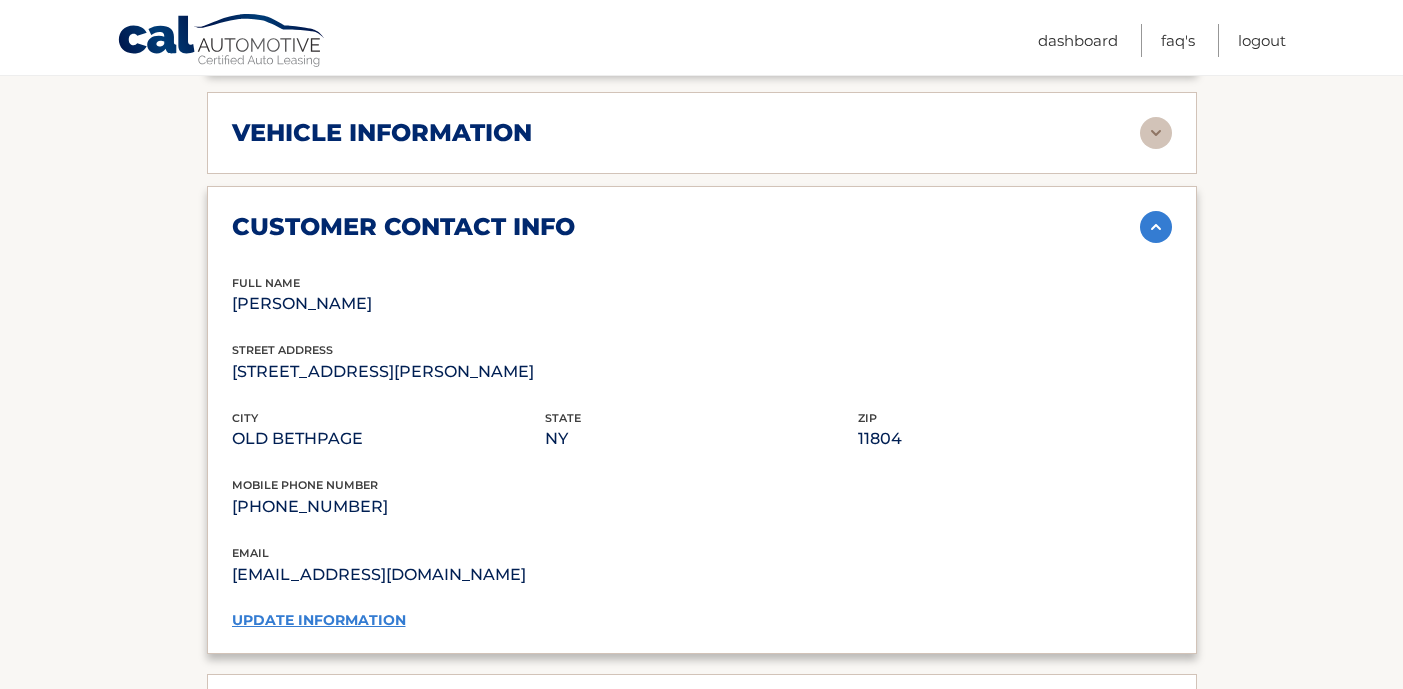 scroll, scrollTop: 943, scrollLeft: 0, axis: vertical 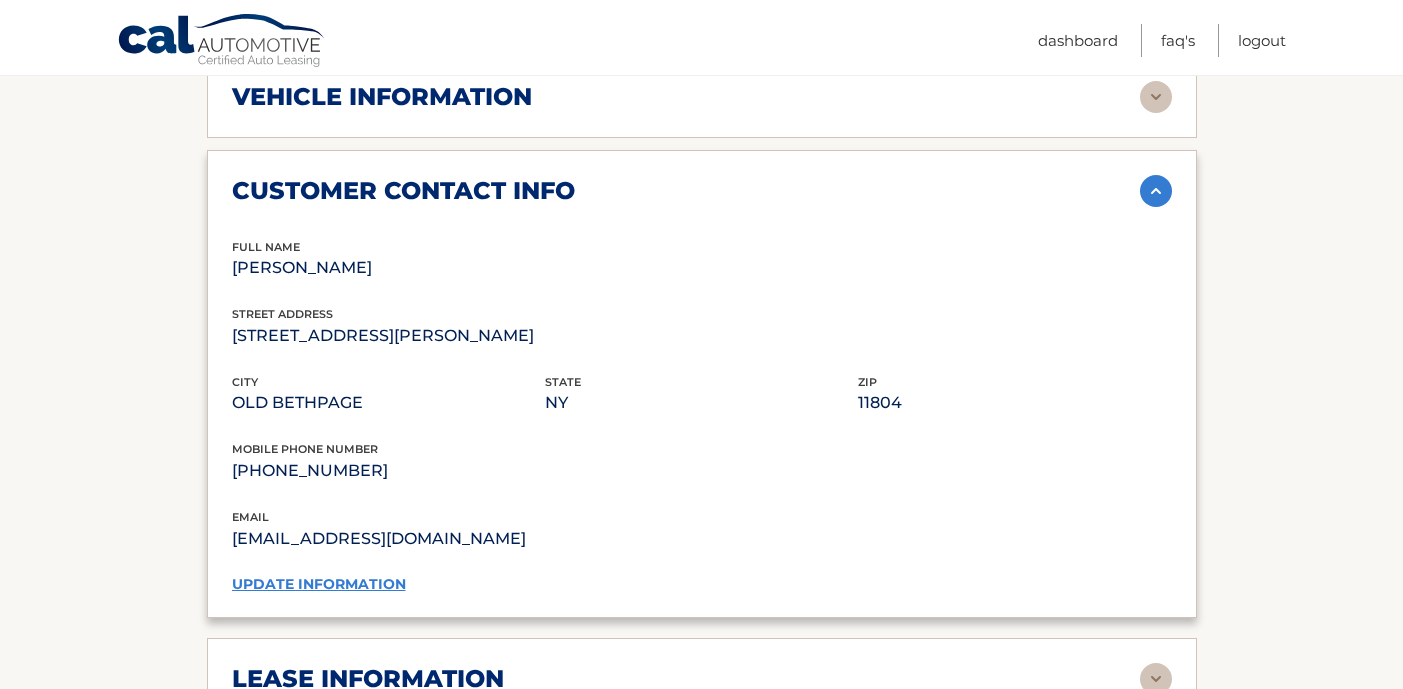 click at bounding box center (1156, 191) 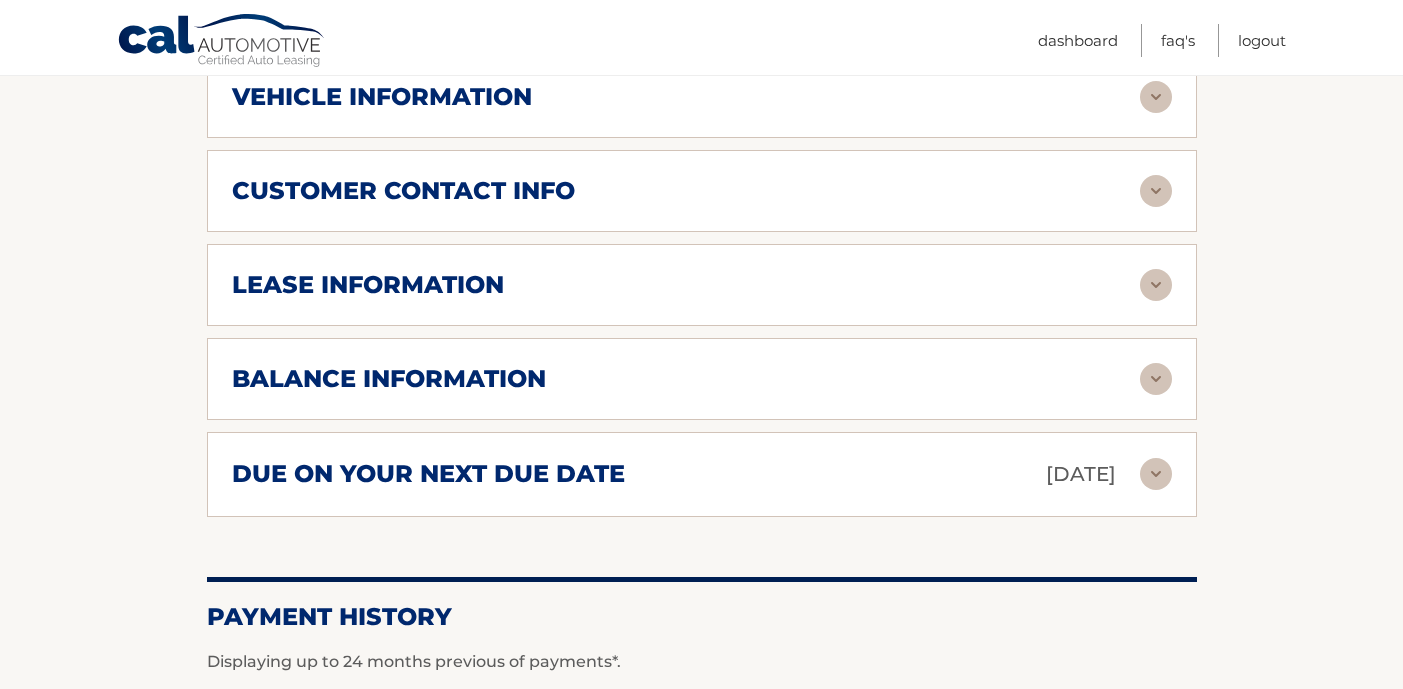 click at bounding box center (1156, 285) 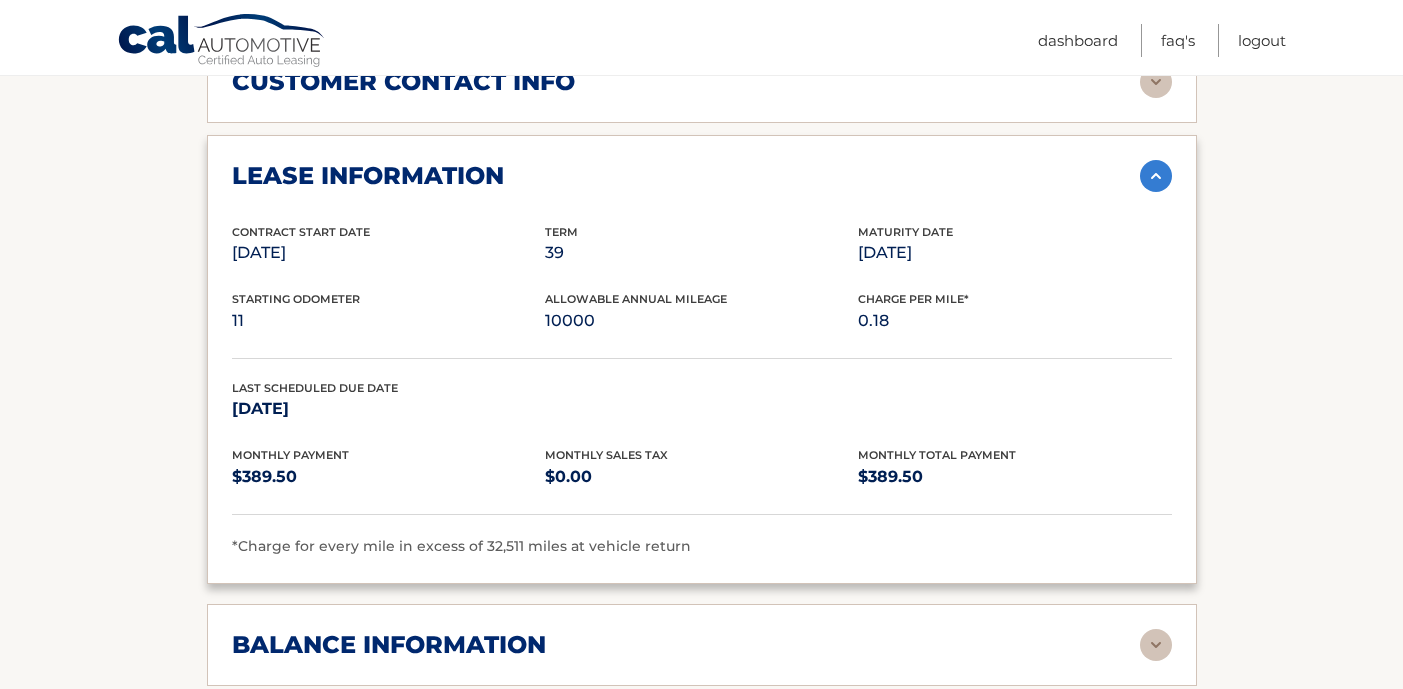 scroll, scrollTop: 1083, scrollLeft: 0, axis: vertical 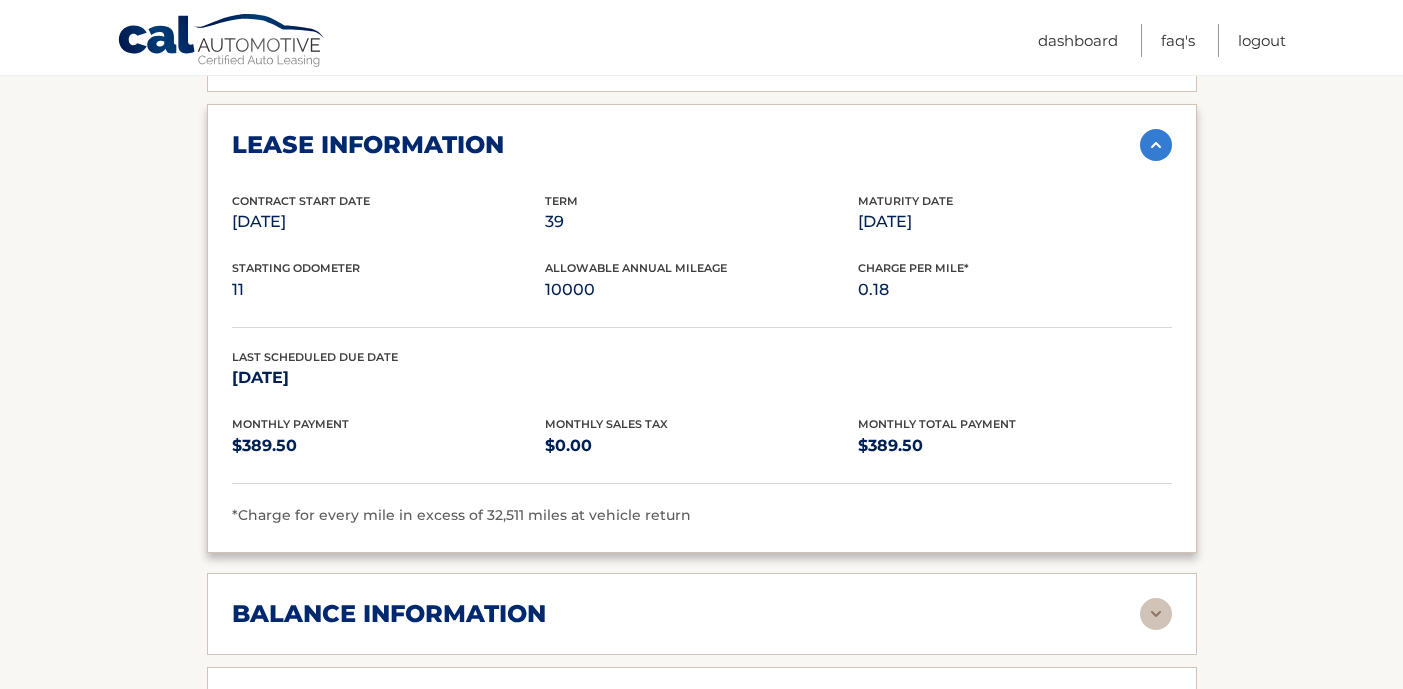 click at bounding box center (1156, 145) 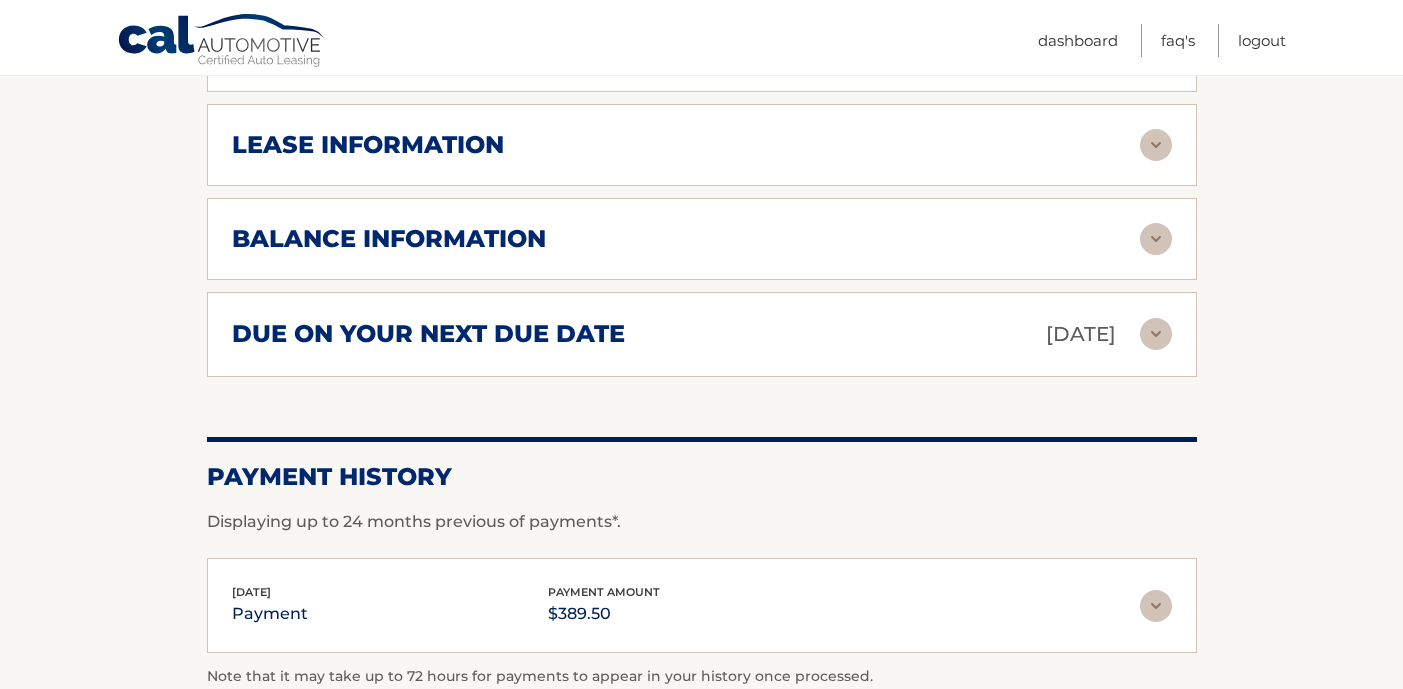 click at bounding box center [1156, 239] 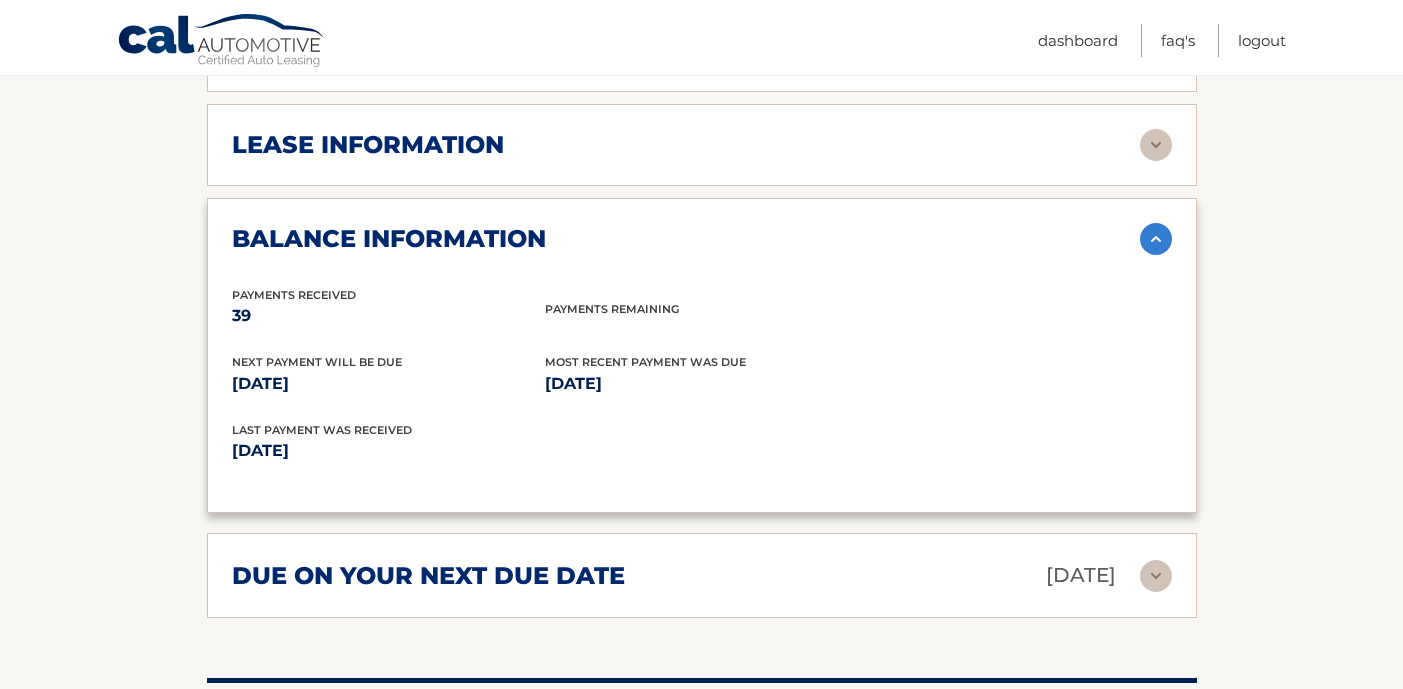 click at bounding box center [1156, 239] 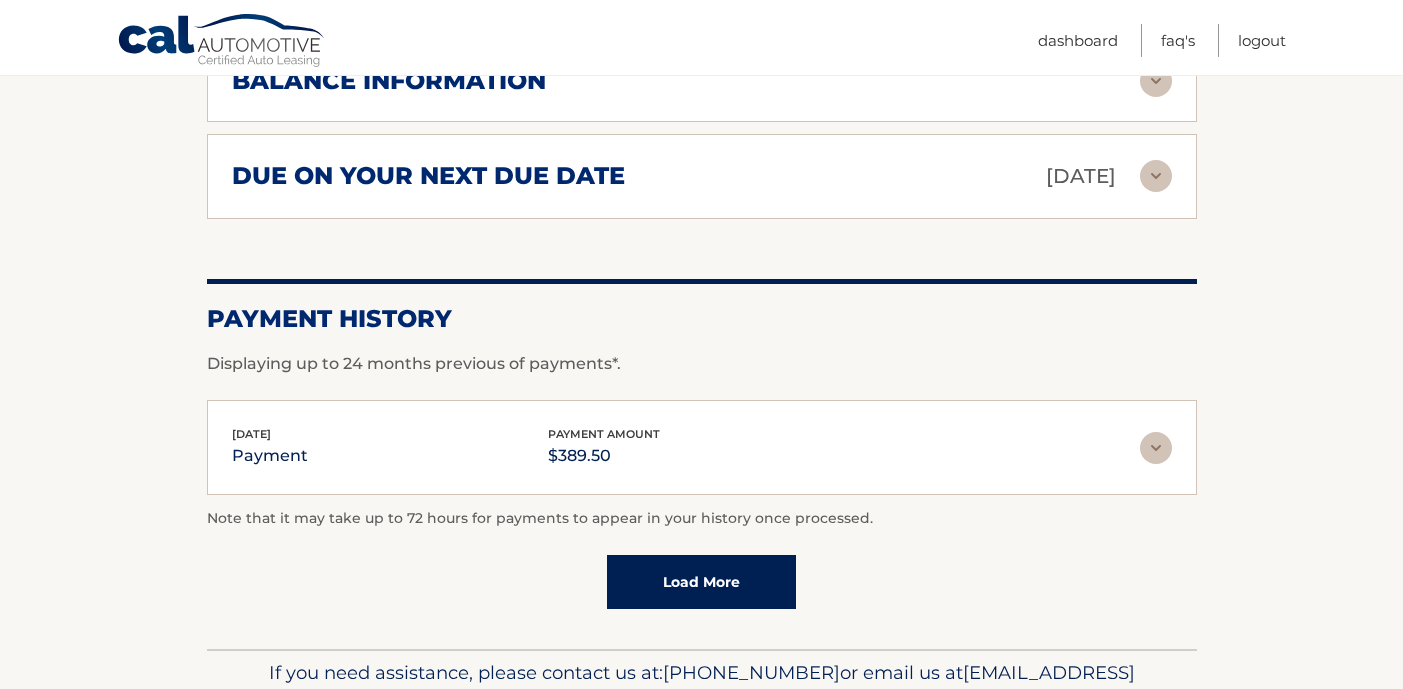 scroll, scrollTop: 1323, scrollLeft: 0, axis: vertical 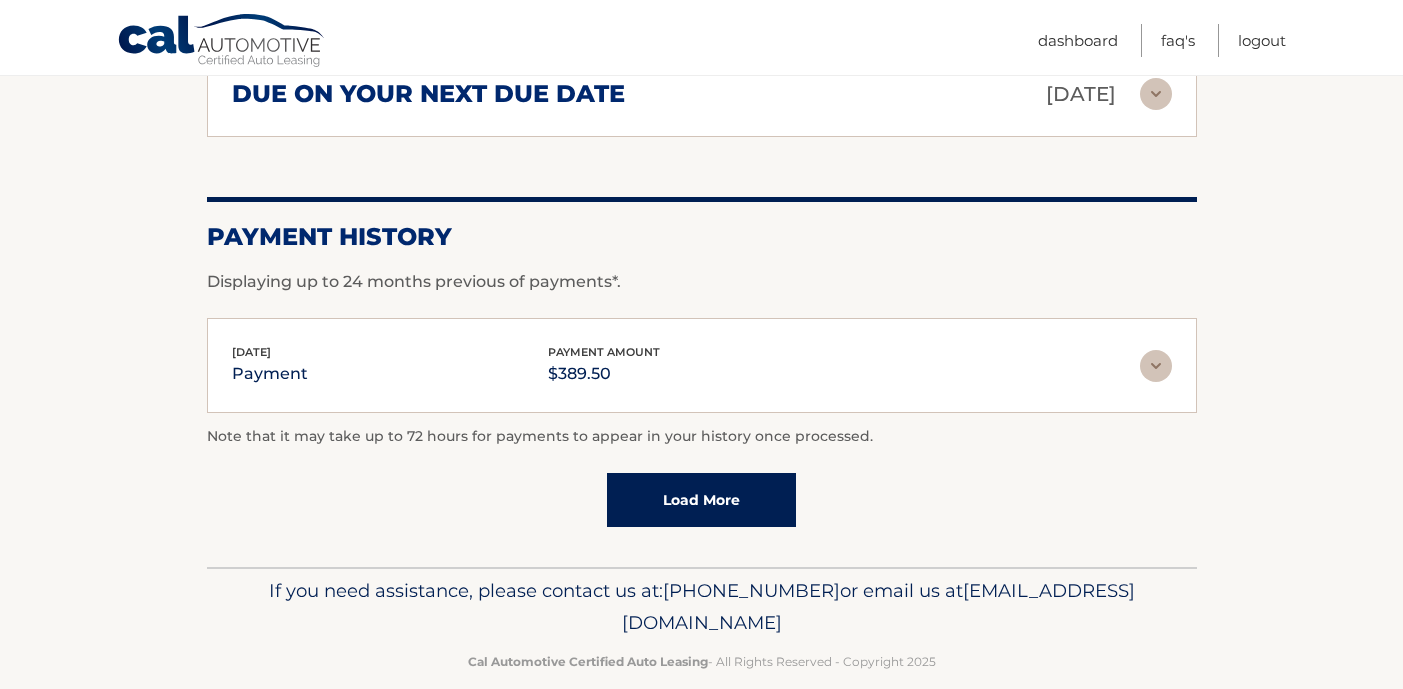 click on "Load More" at bounding box center [701, 500] 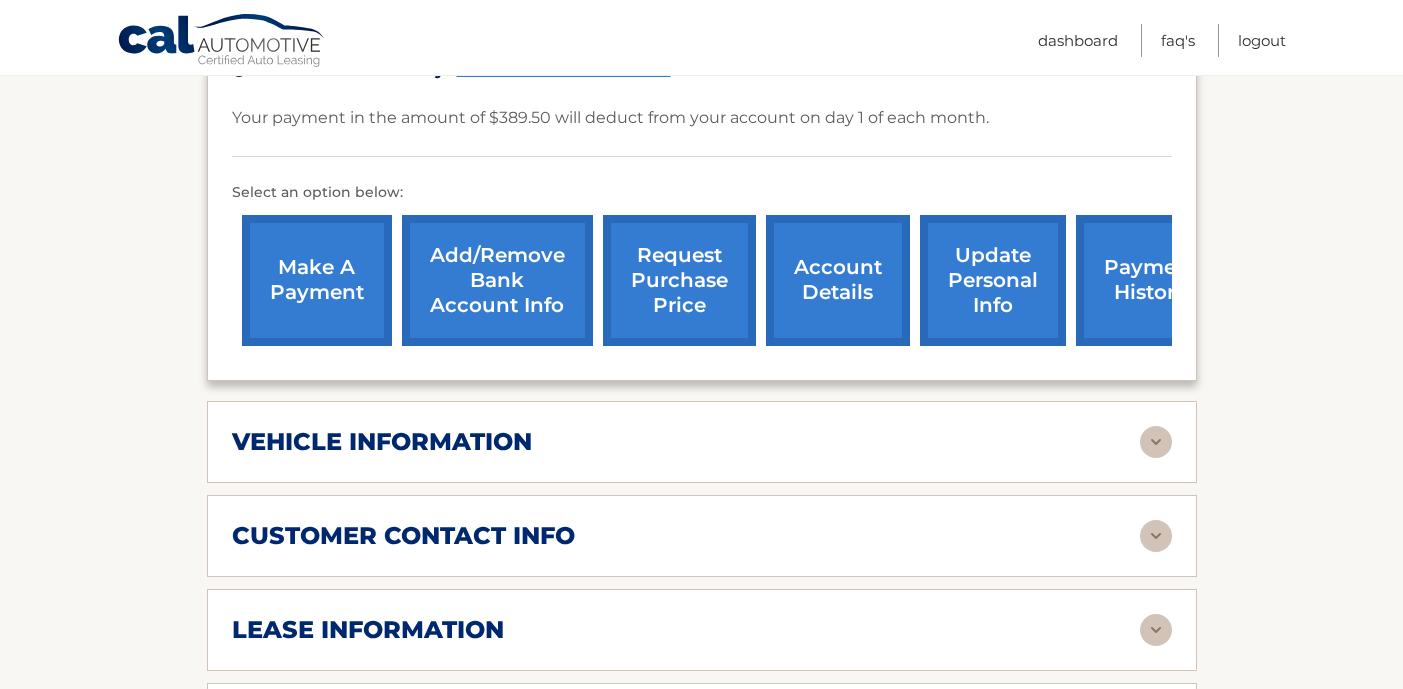 scroll, scrollTop: 567, scrollLeft: 0, axis: vertical 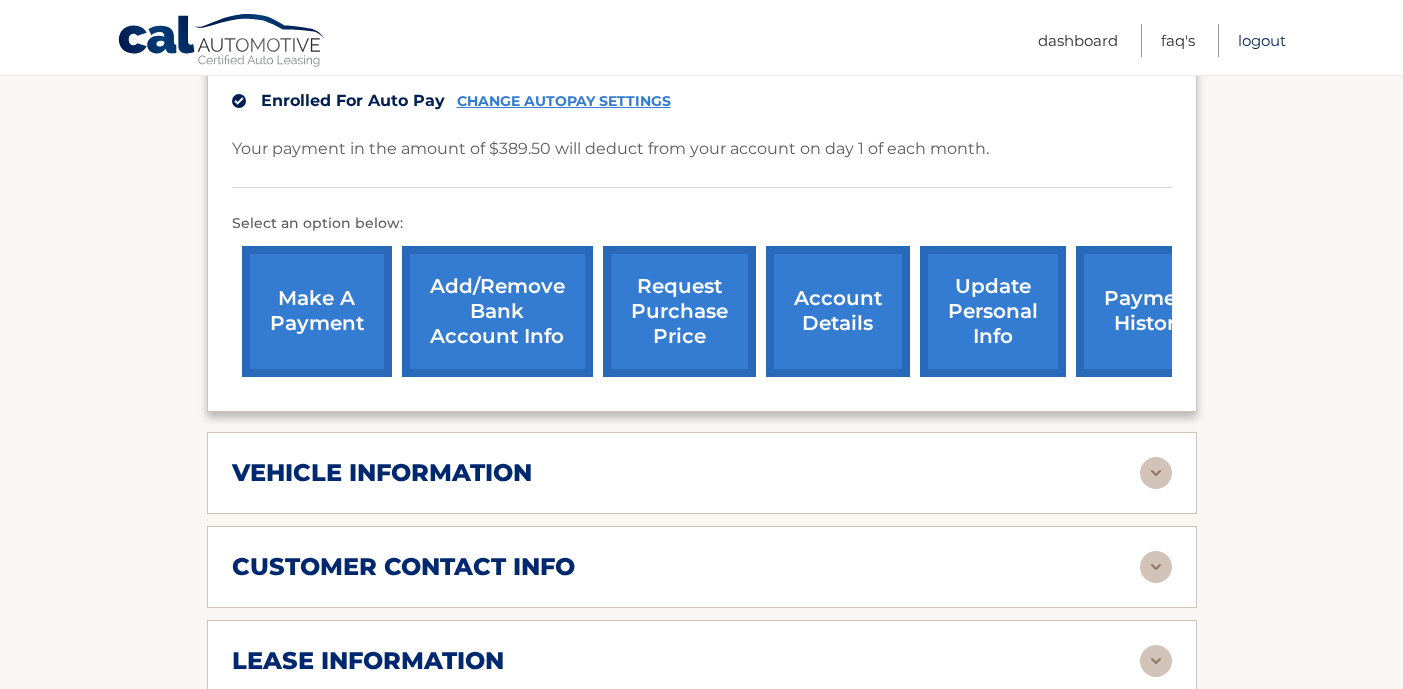 click on "Logout" at bounding box center [1262, 40] 